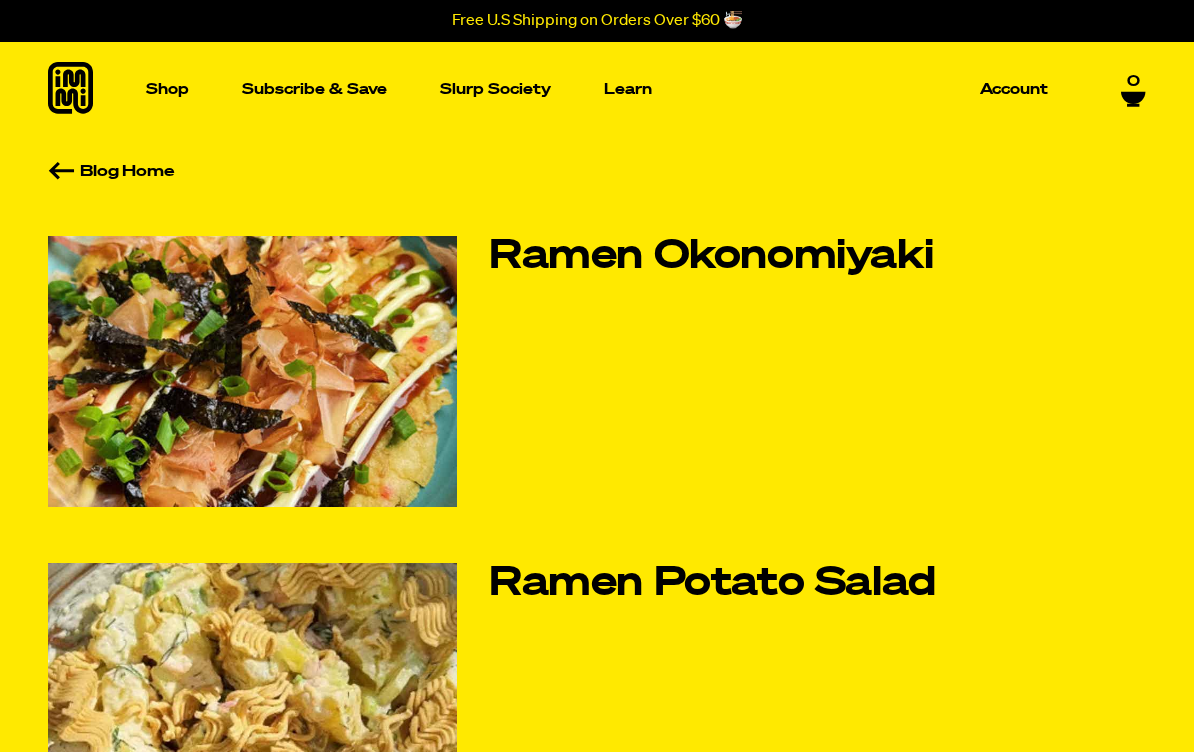 scroll, scrollTop: 0, scrollLeft: 0, axis: both 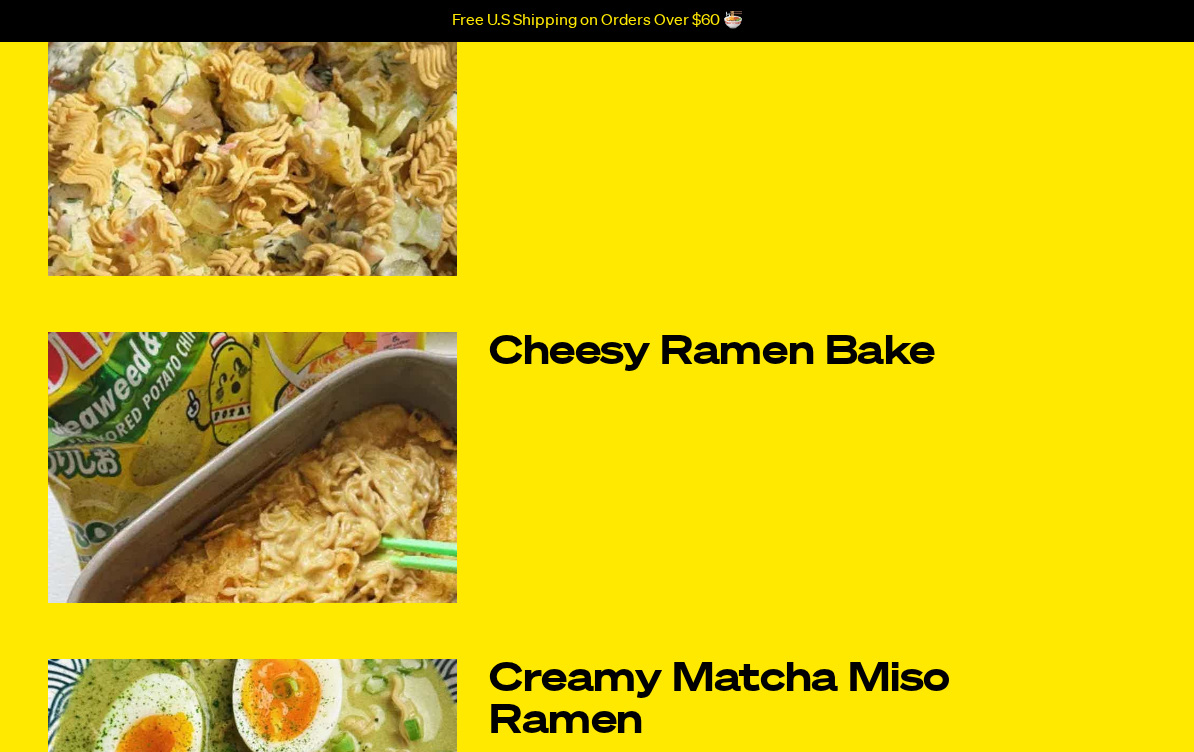click on "Cheesy Ramen Bake" at bounding box center [765, 353] 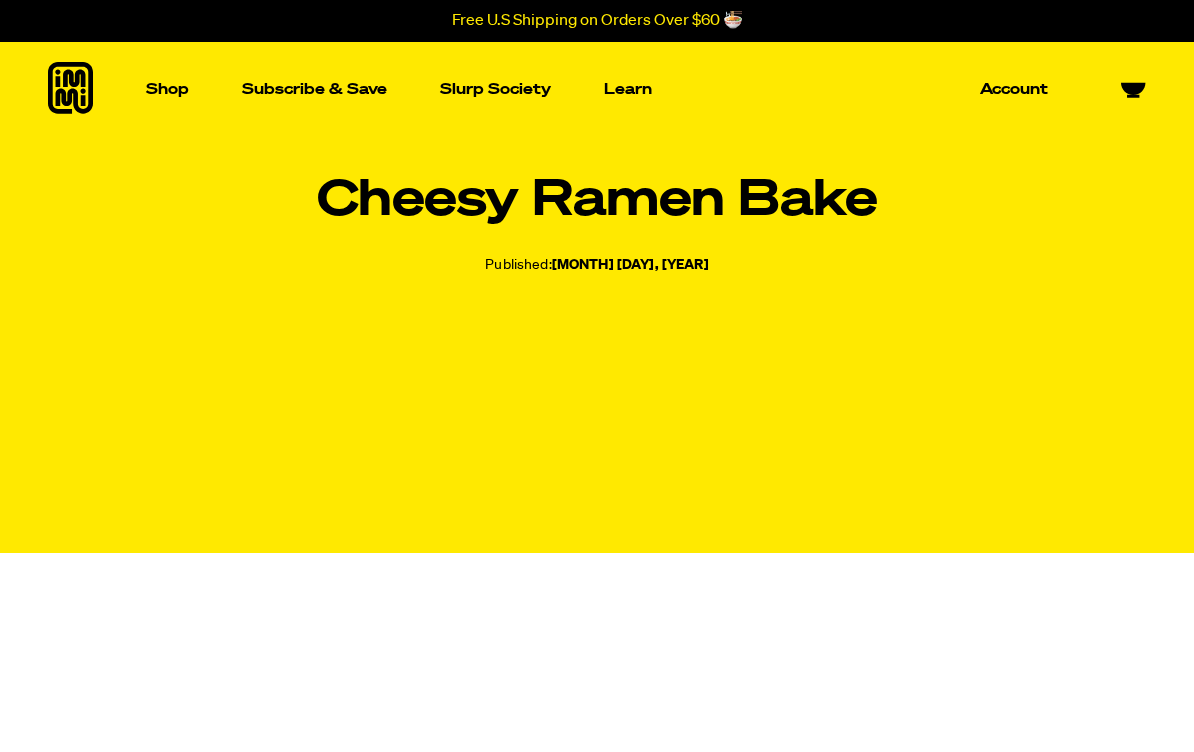 scroll, scrollTop: 0, scrollLeft: 0, axis: both 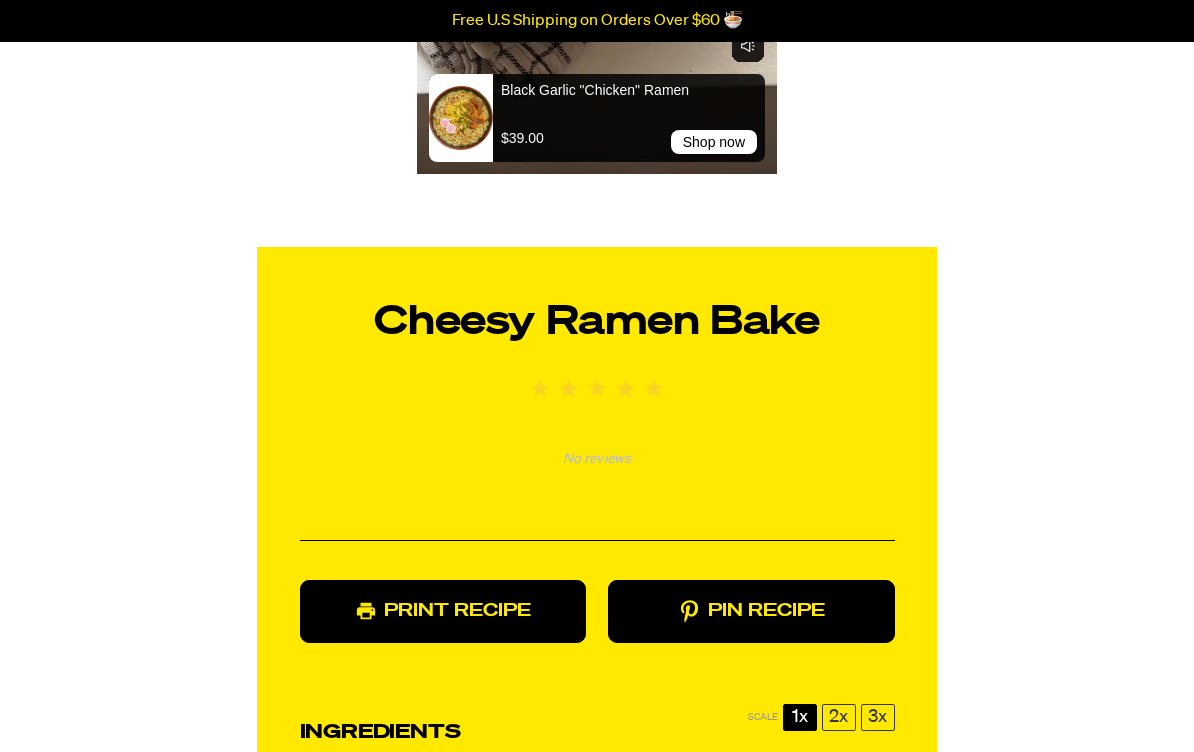 click on "Print Recipe" at bounding box center [443, 611] 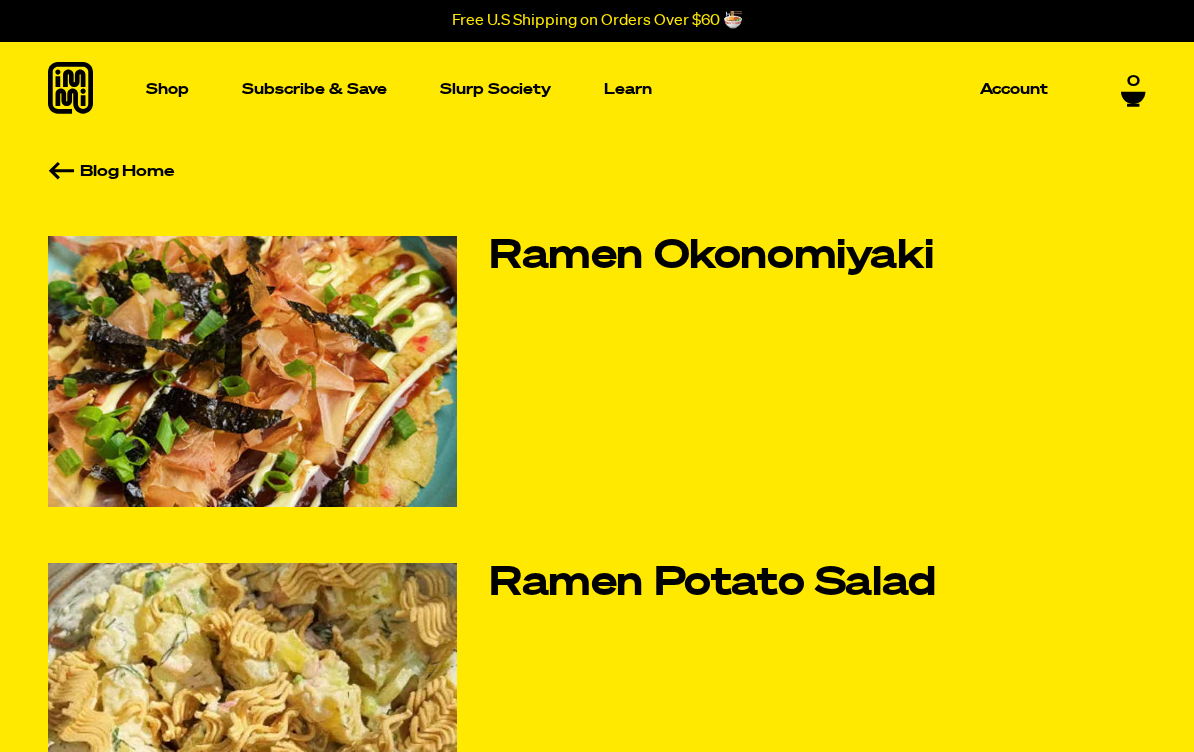 scroll, scrollTop: 0, scrollLeft: 0, axis: both 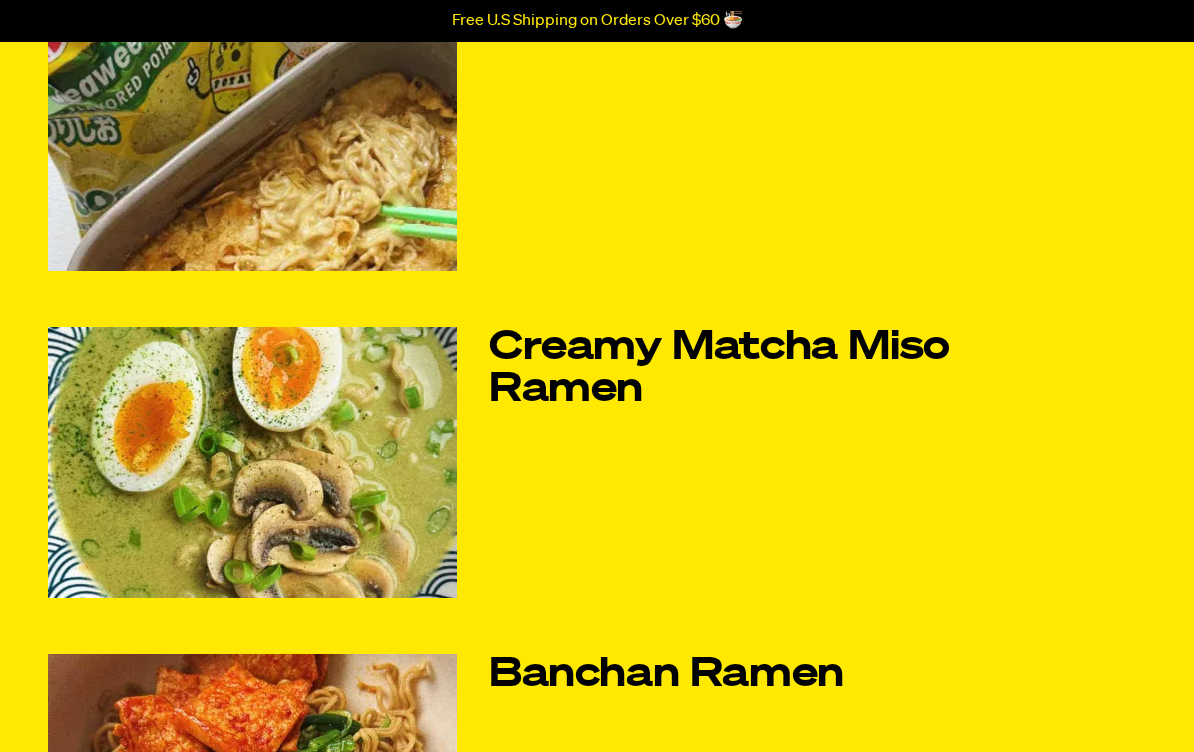 click on "Creamy Matcha Miso Ramen" at bounding box center (765, 369) 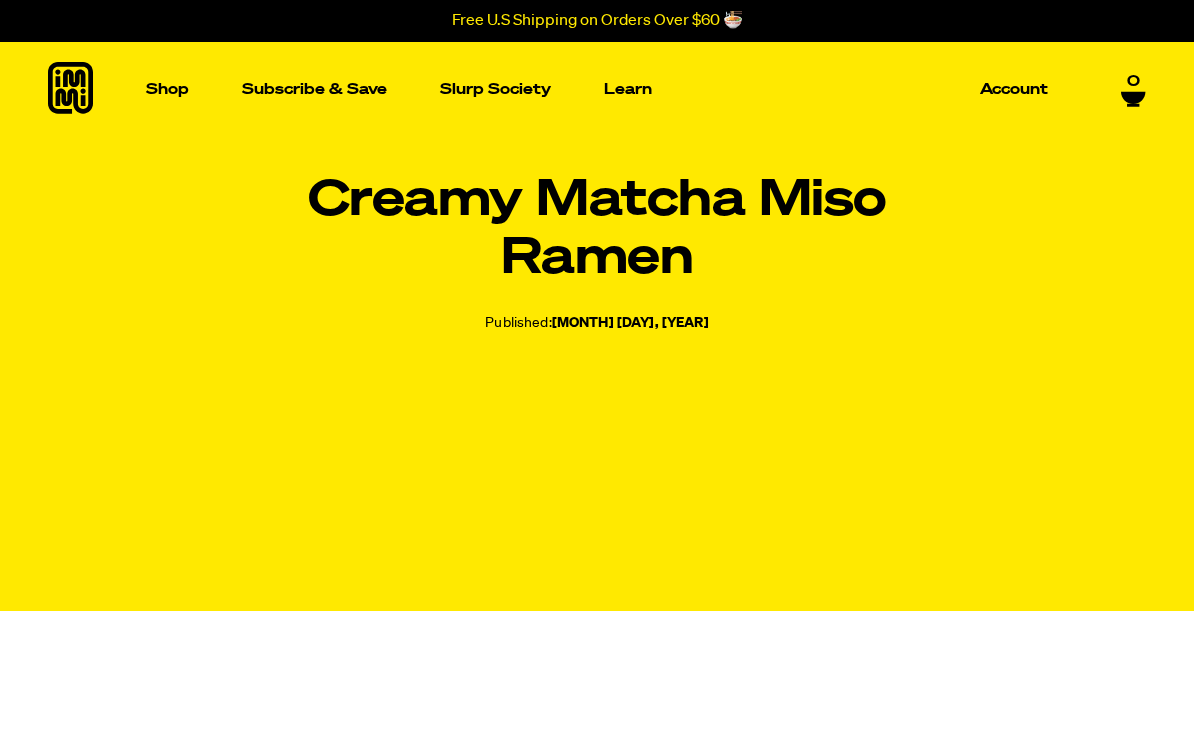 scroll, scrollTop: 0, scrollLeft: 0, axis: both 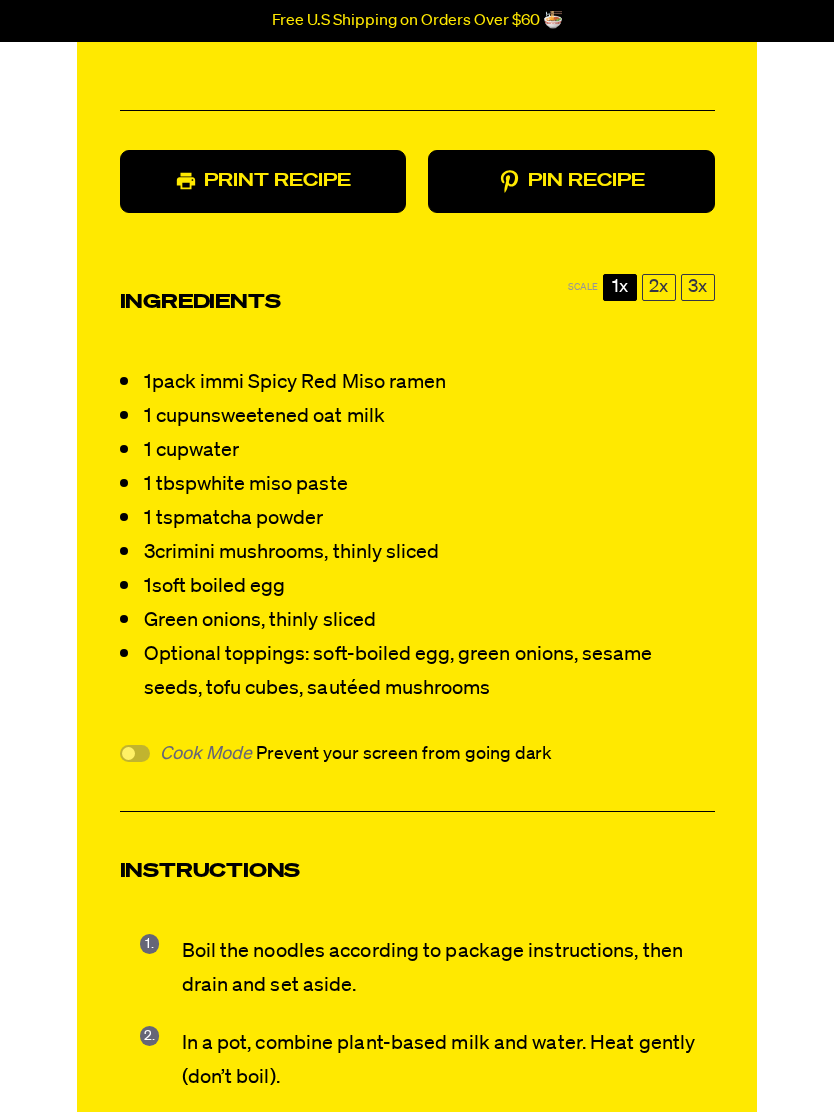 click on "Print Recipe" at bounding box center [263, 181] 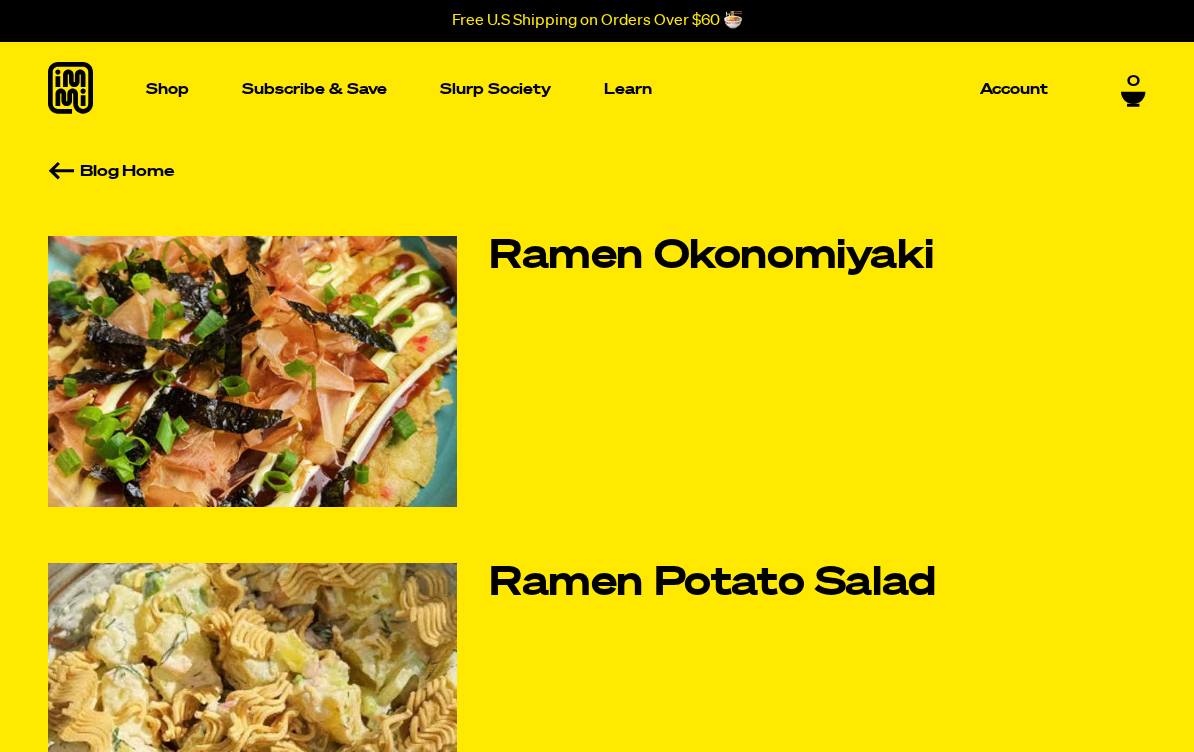 scroll, scrollTop: 0, scrollLeft: 0, axis: both 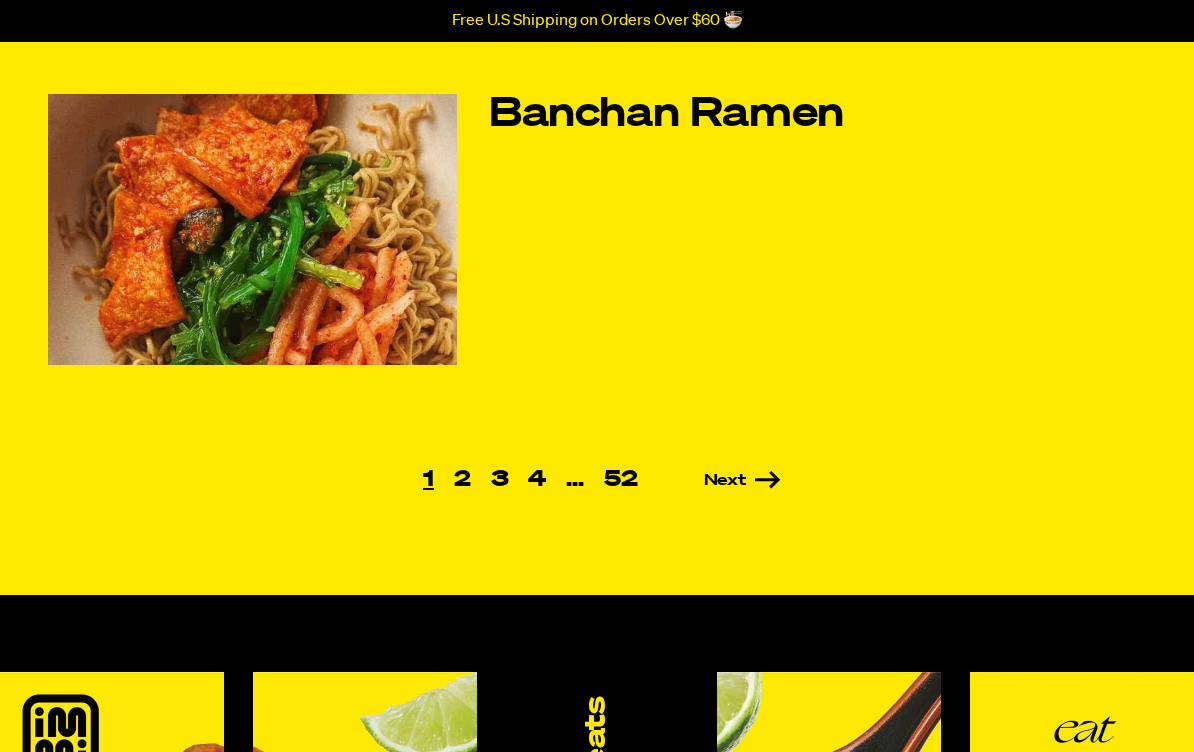click on "2" at bounding box center [462, 480] 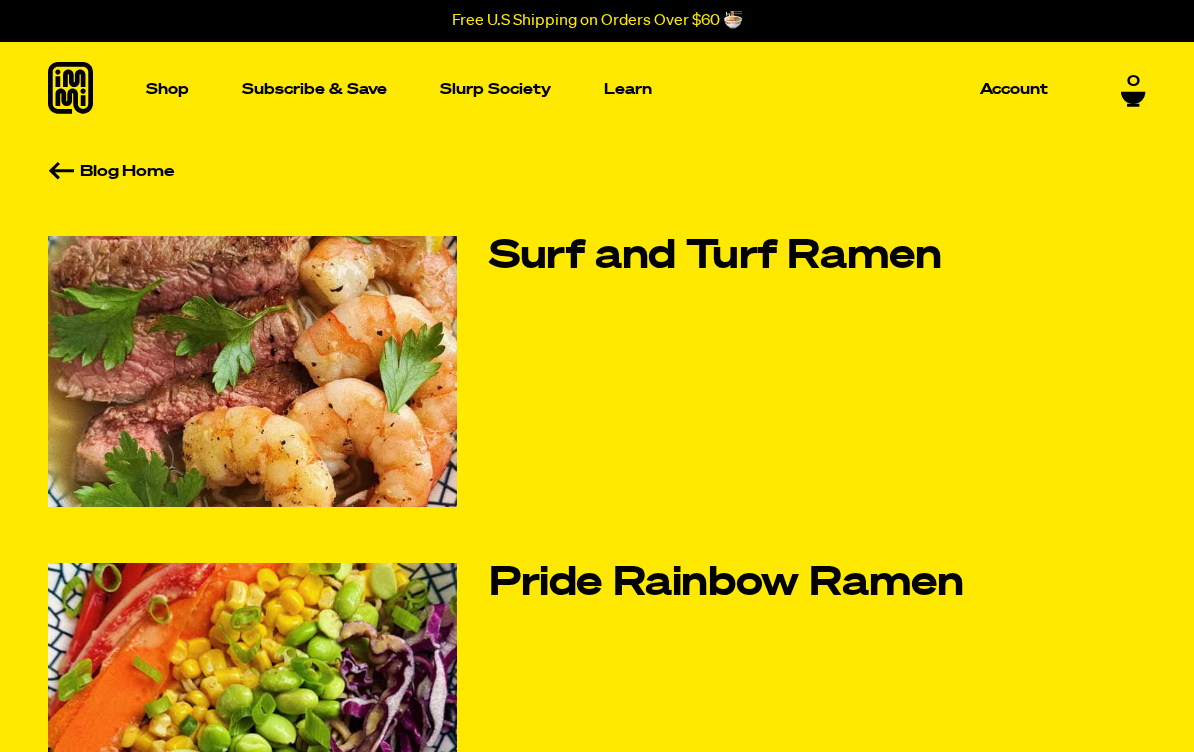 scroll, scrollTop: 0, scrollLeft: 0, axis: both 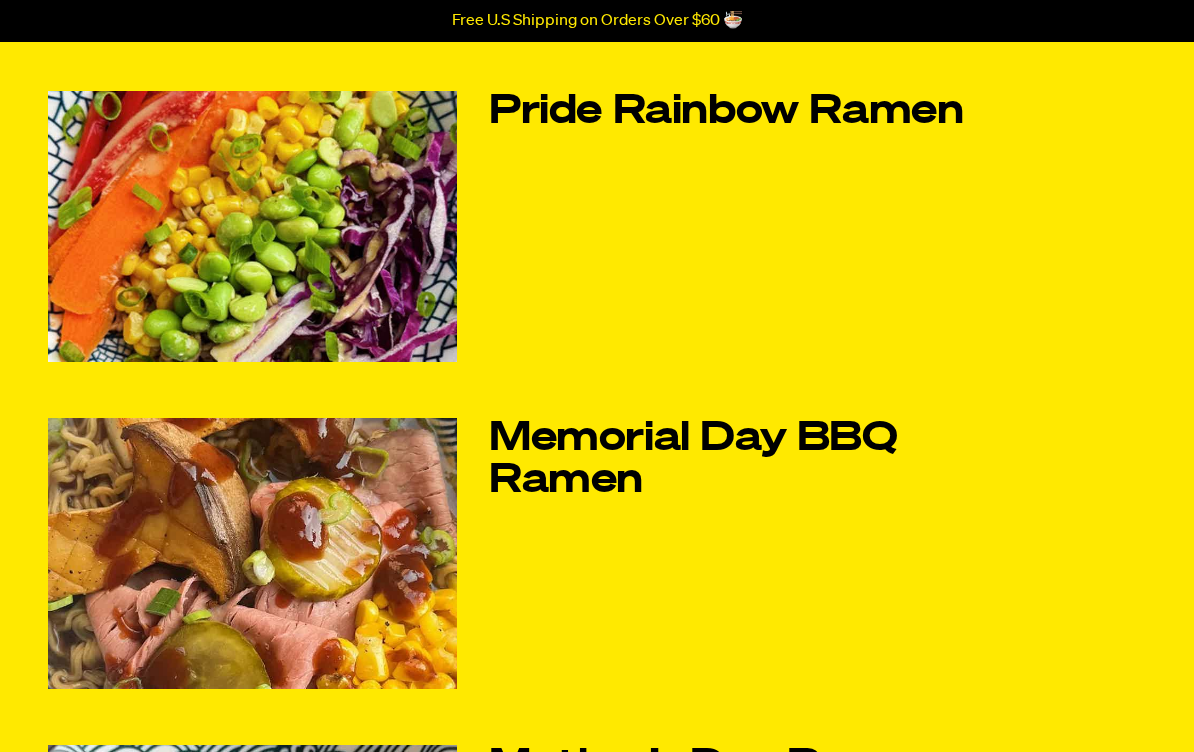 click on "Memorial Day BBQ Ramen" at bounding box center (765, 461) 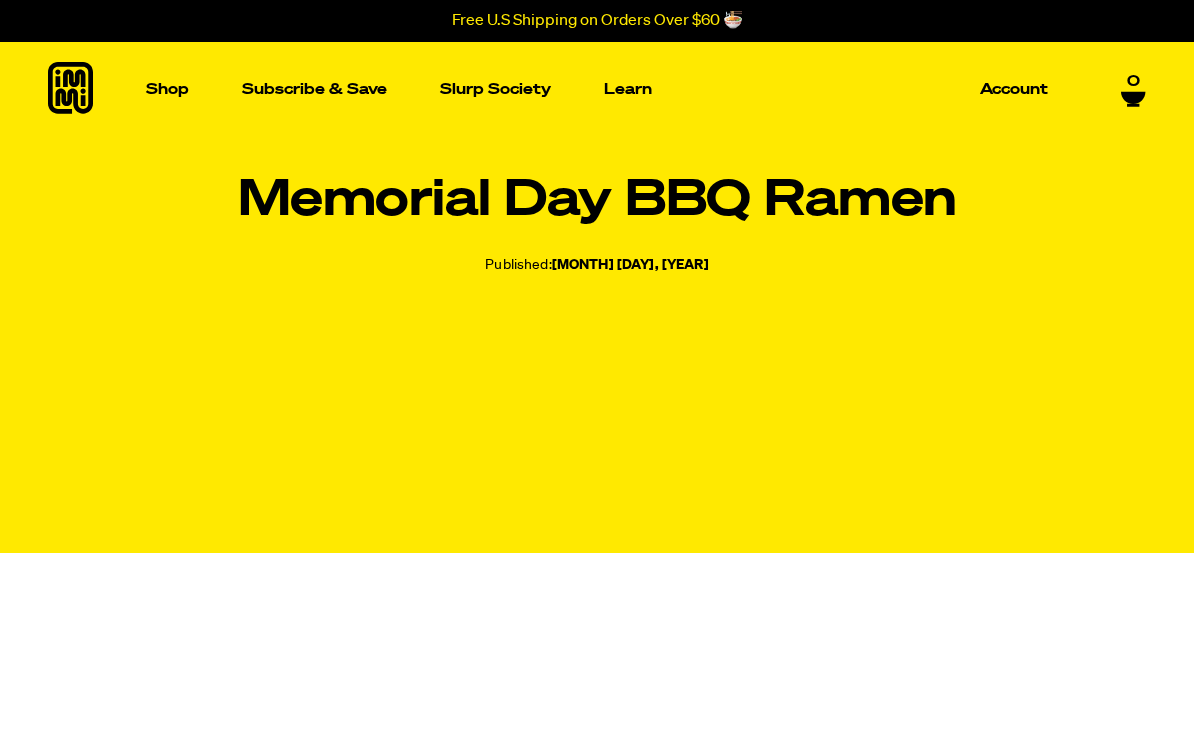 scroll, scrollTop: 0, scrollLeft: 0, axis: both 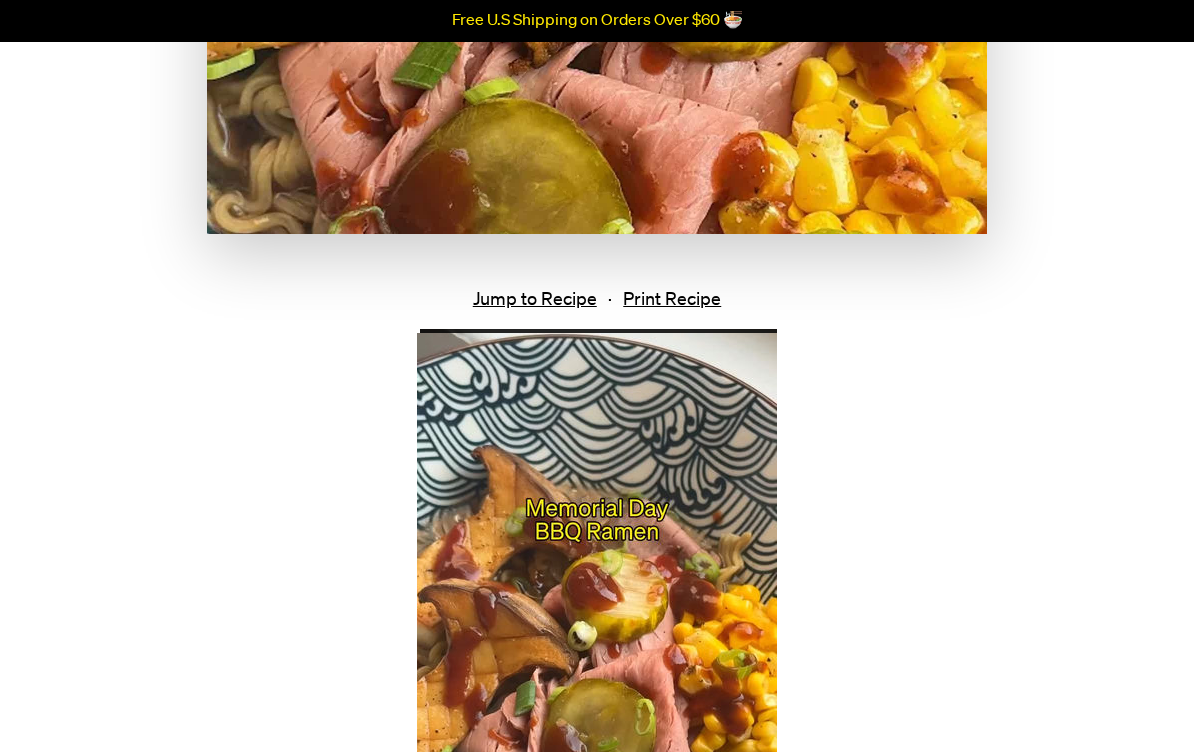 click on "Jump to Recipe" at bounding box center (535, 300) 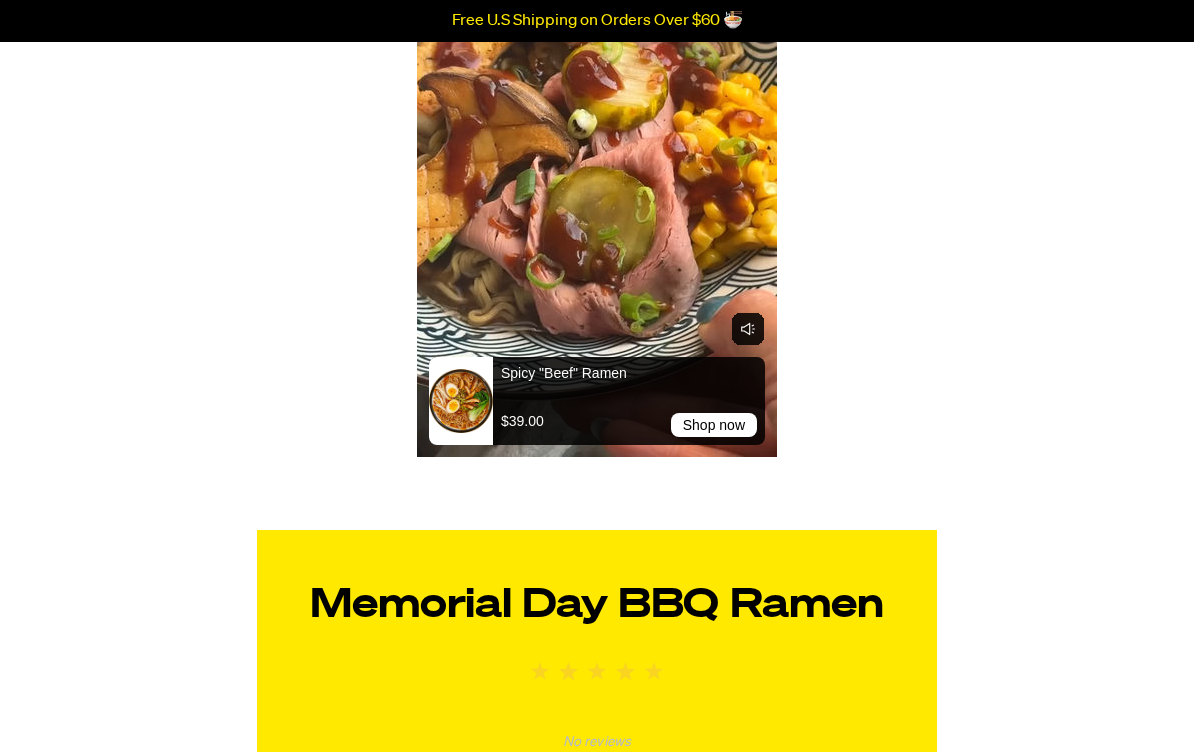 scroll, scrollTop: 1130, scrollLeft: 0, axis: vertical 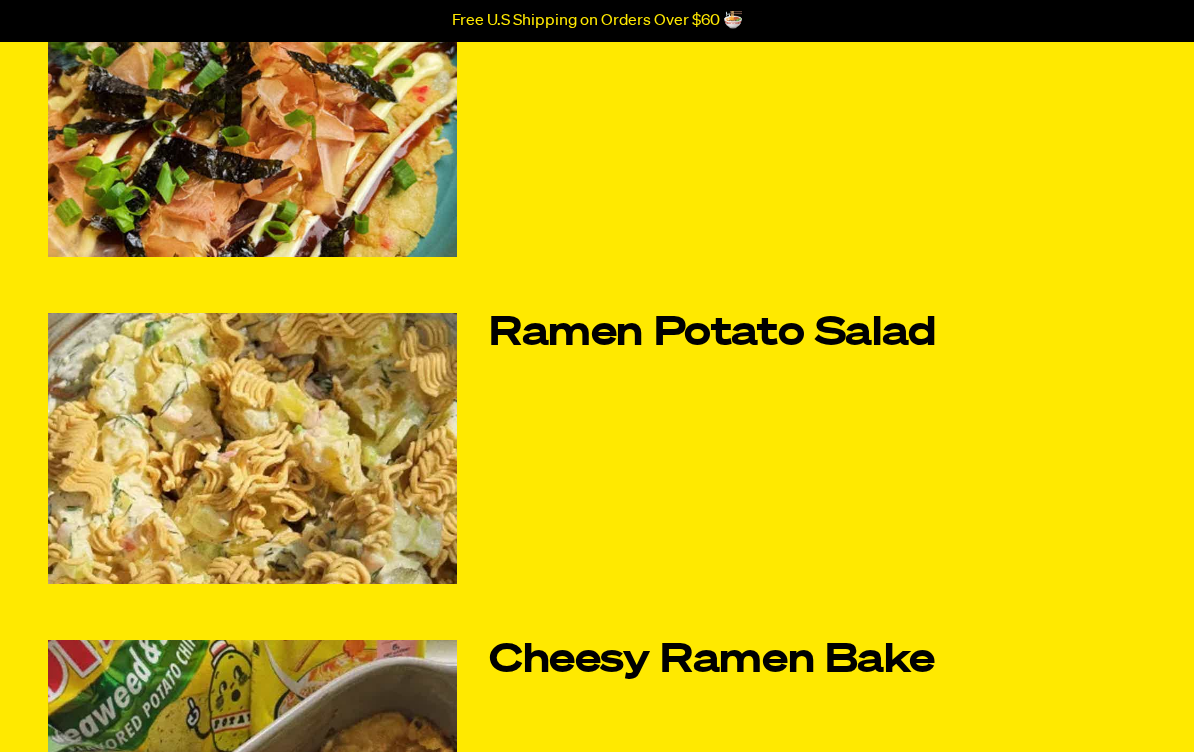 click at bounding box center (252, 449) 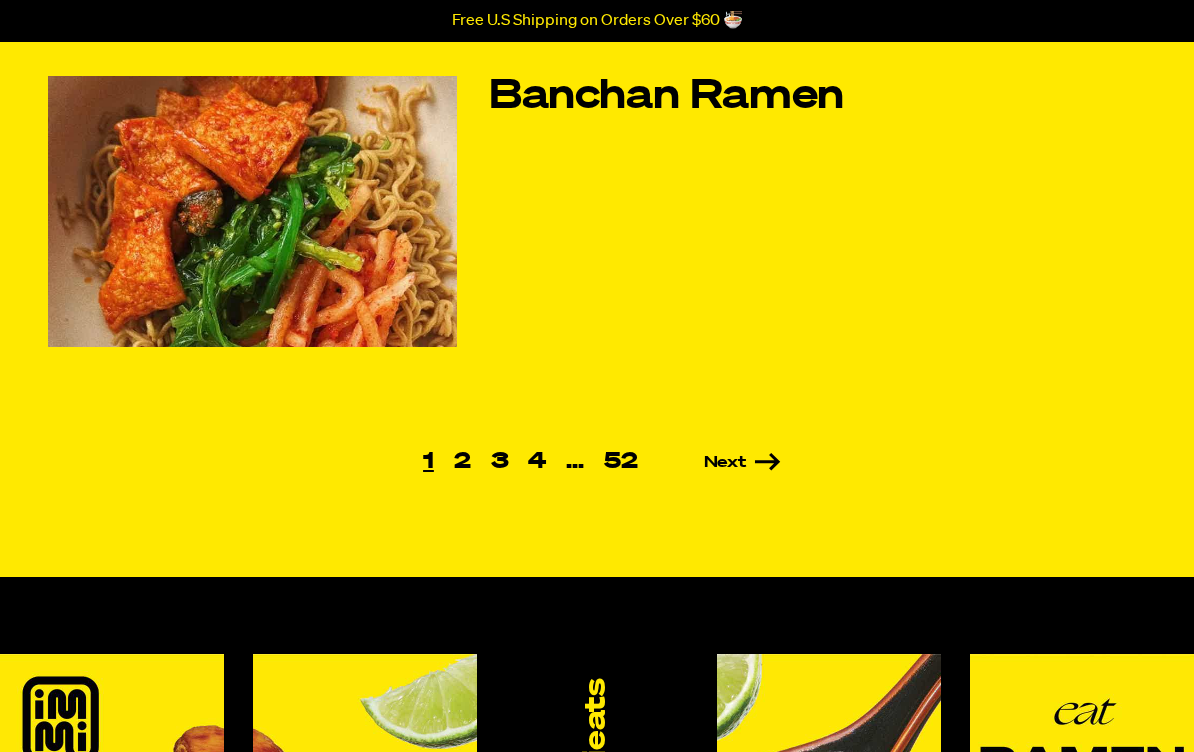 scroll, scrollTop: 1468, scrollLeft: 0, axis: vertical 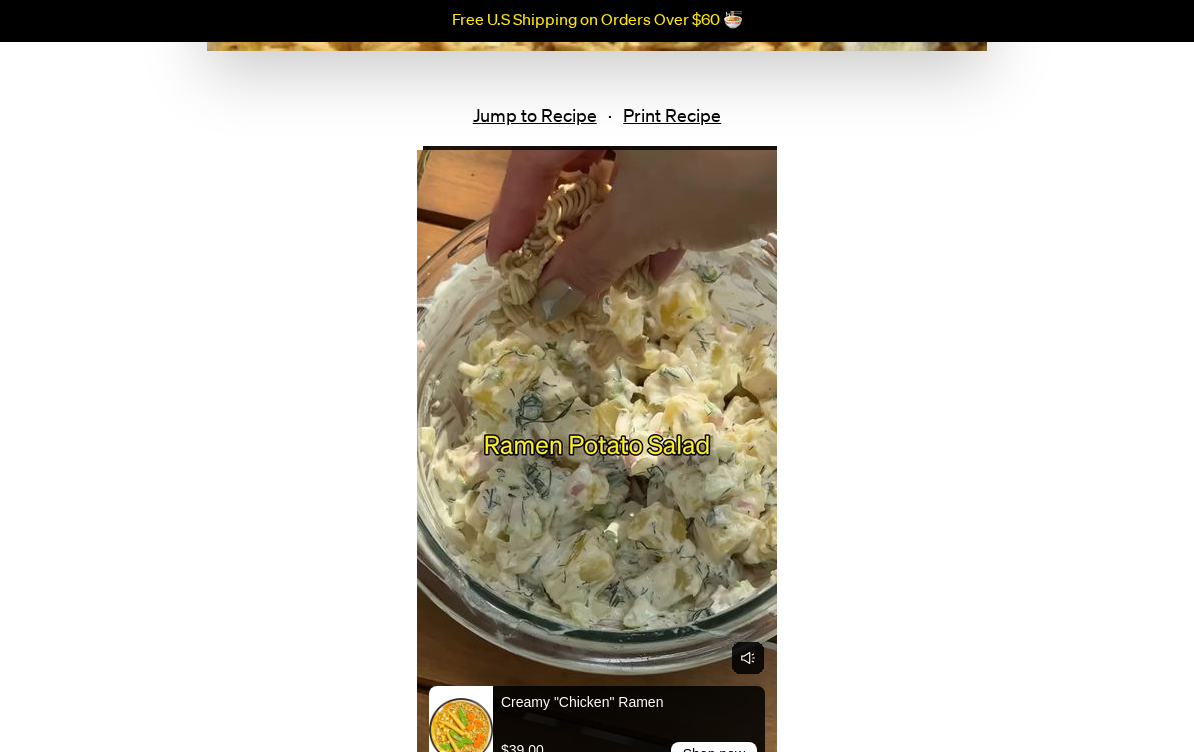 click on "Jump to Recipe" at bounding box center (535, 117) 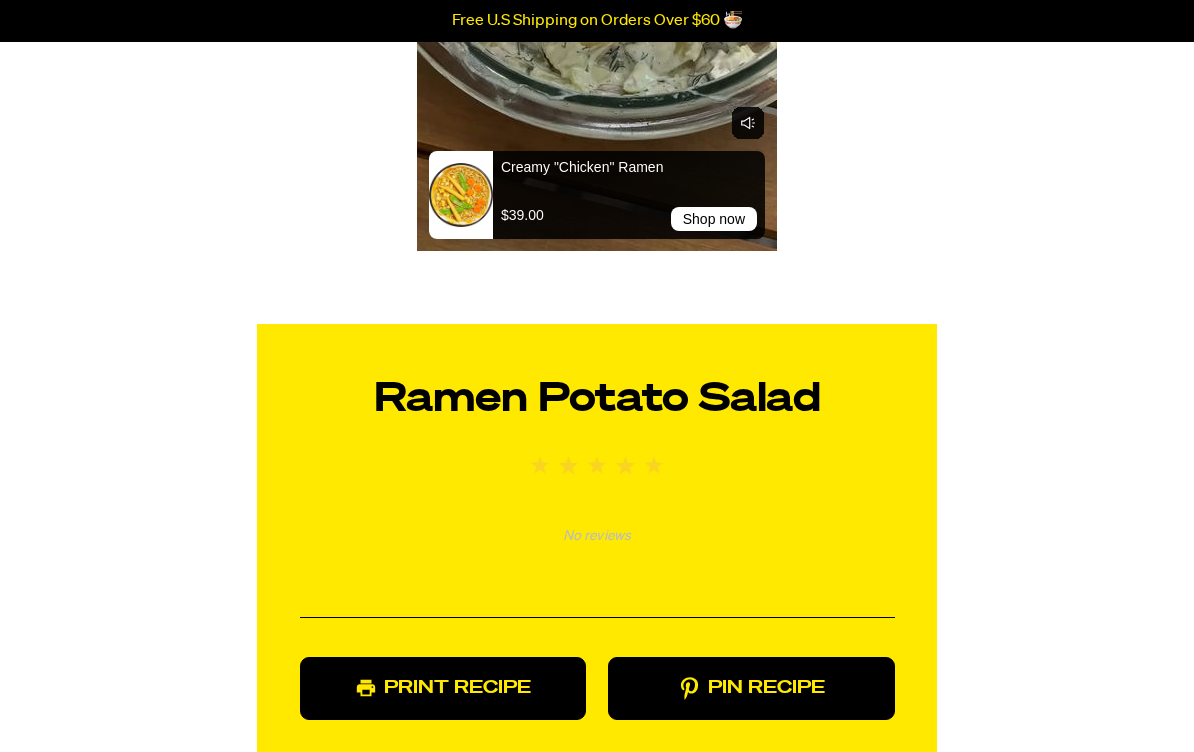 scroll, scrollTop: 1452, scrollLeft: 0, axis: vertical 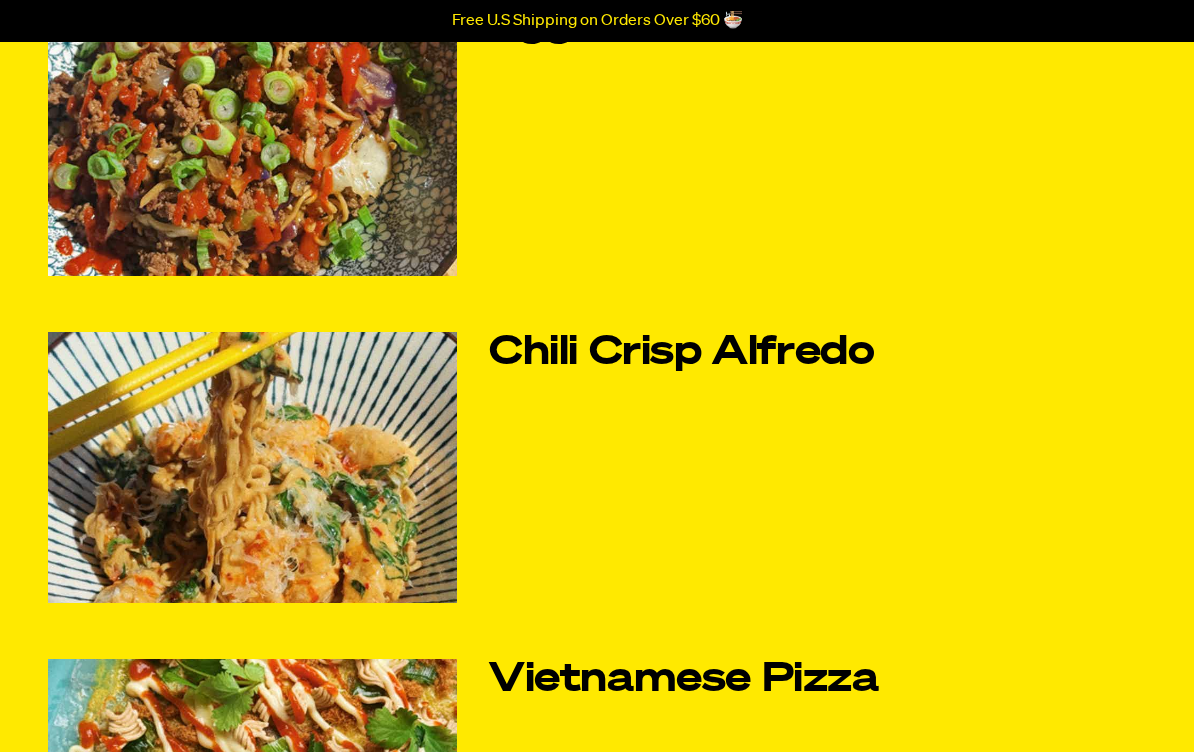 click on "Chili Crisp Alfredo" at bounding box center (765, 353) 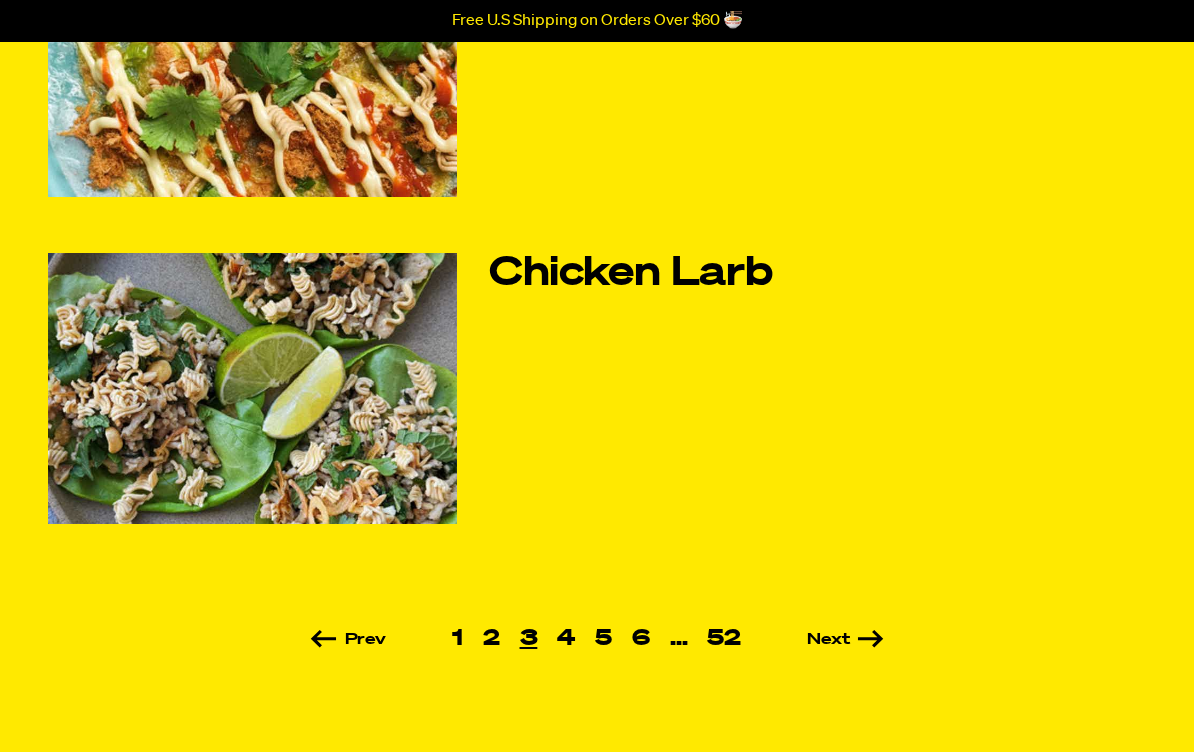 scroll, scrollTop: 1321, scrollLeft: 0, axis: vertical 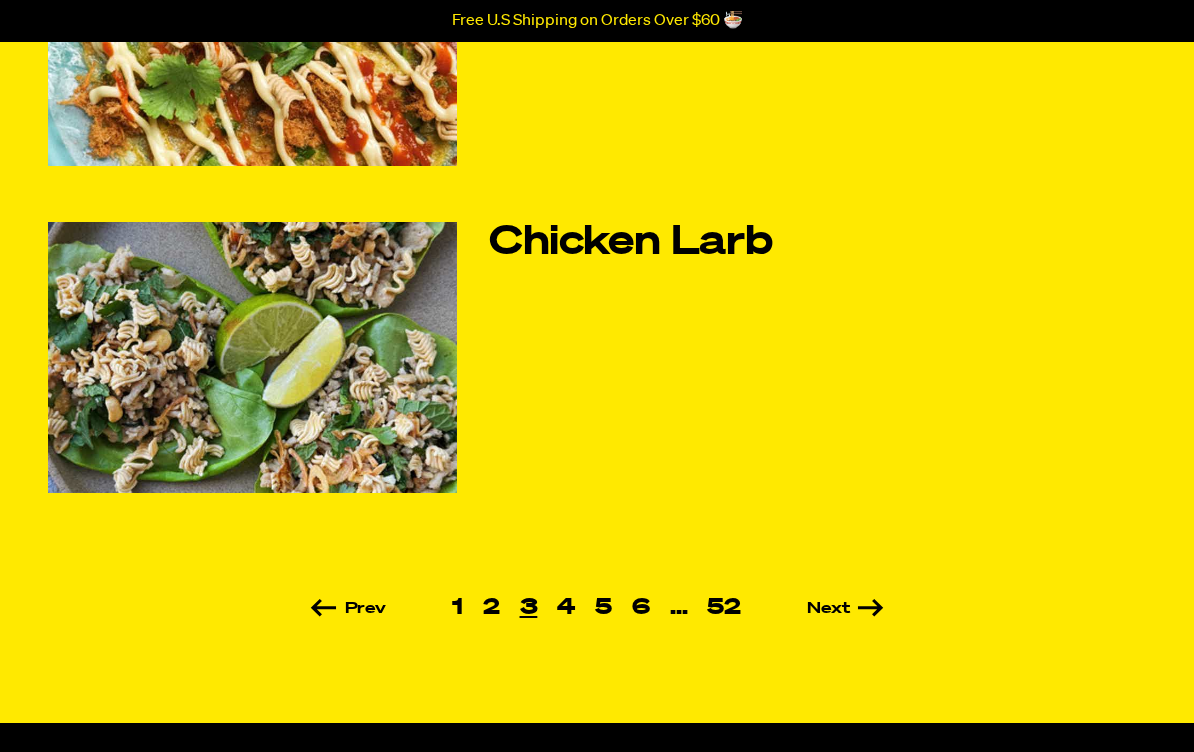 click on "Next" at bounding box center [817, 610] 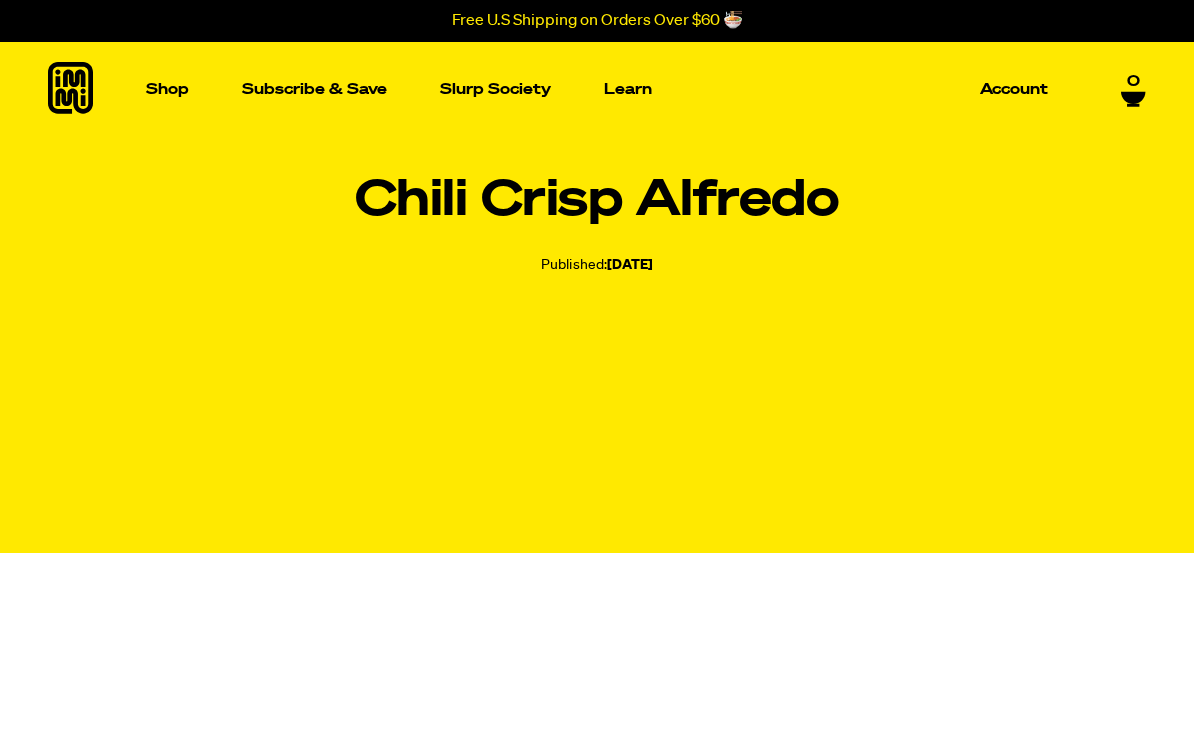 scroll, scrollTop: 0, scrollLeft: 0, axis: both 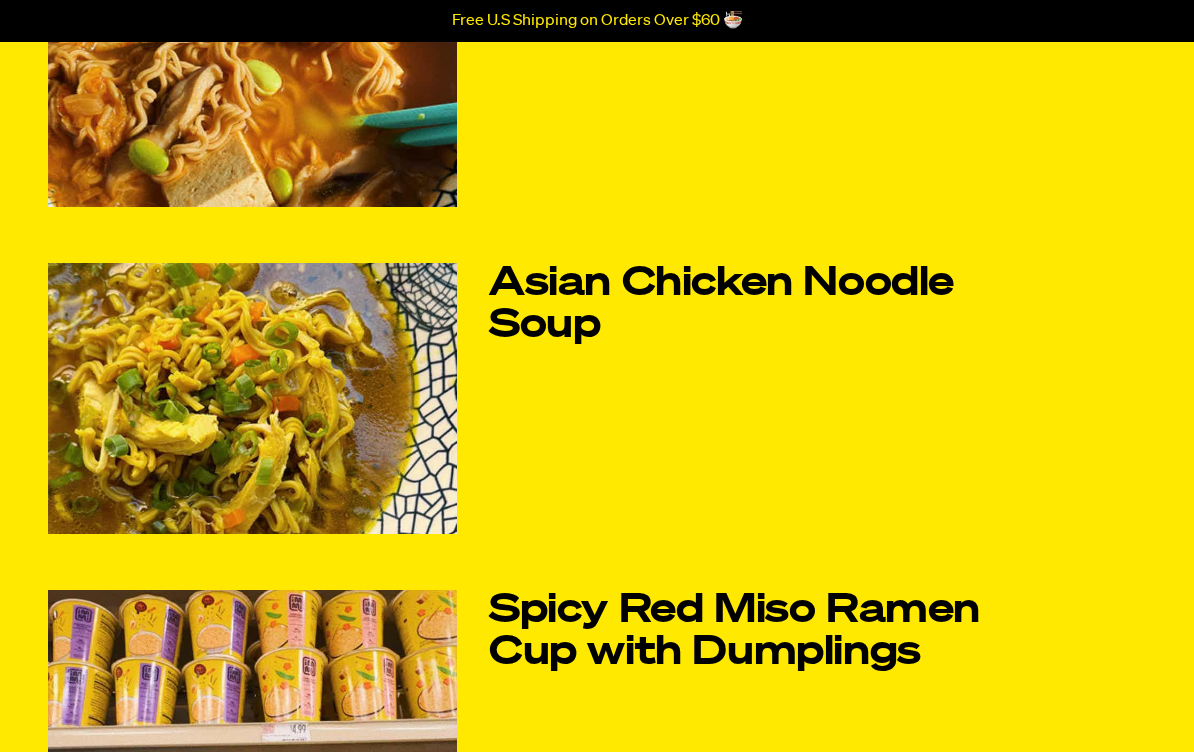 click on "Asian Chicken Noodle Soup" at bounding box center (765, 305) 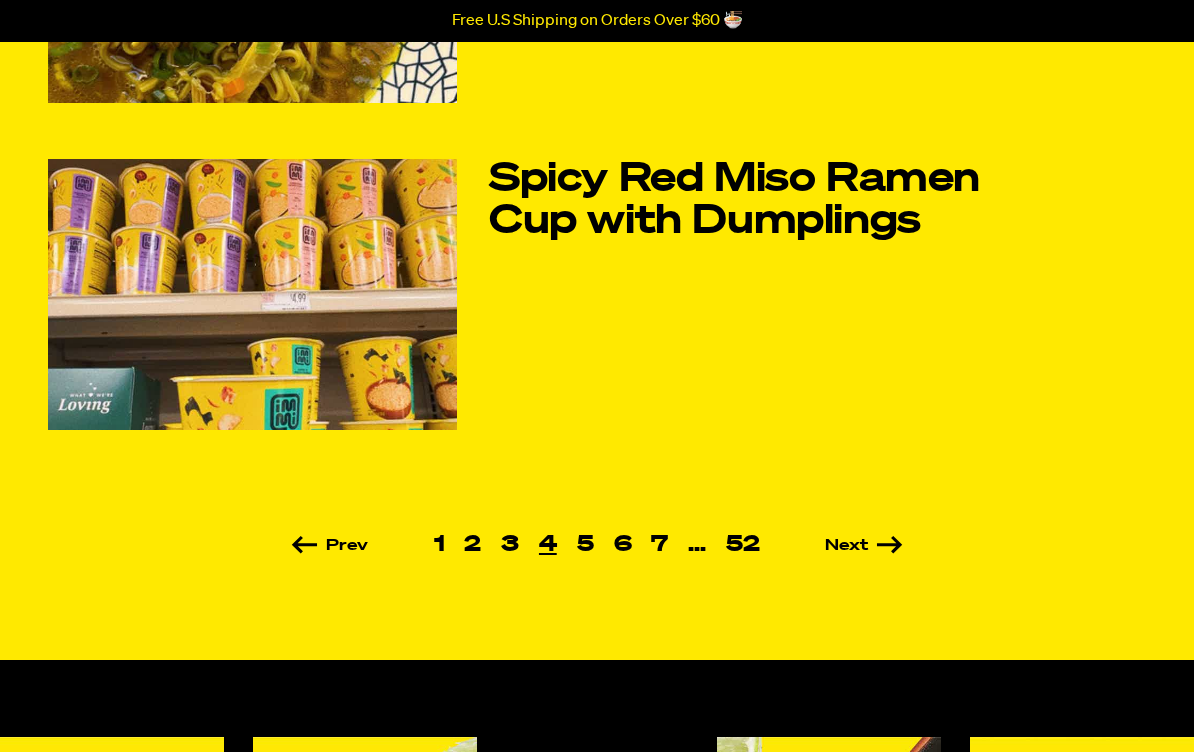 scroll, scrollTop: 1405, scrollLeft: 0, axis: vertical 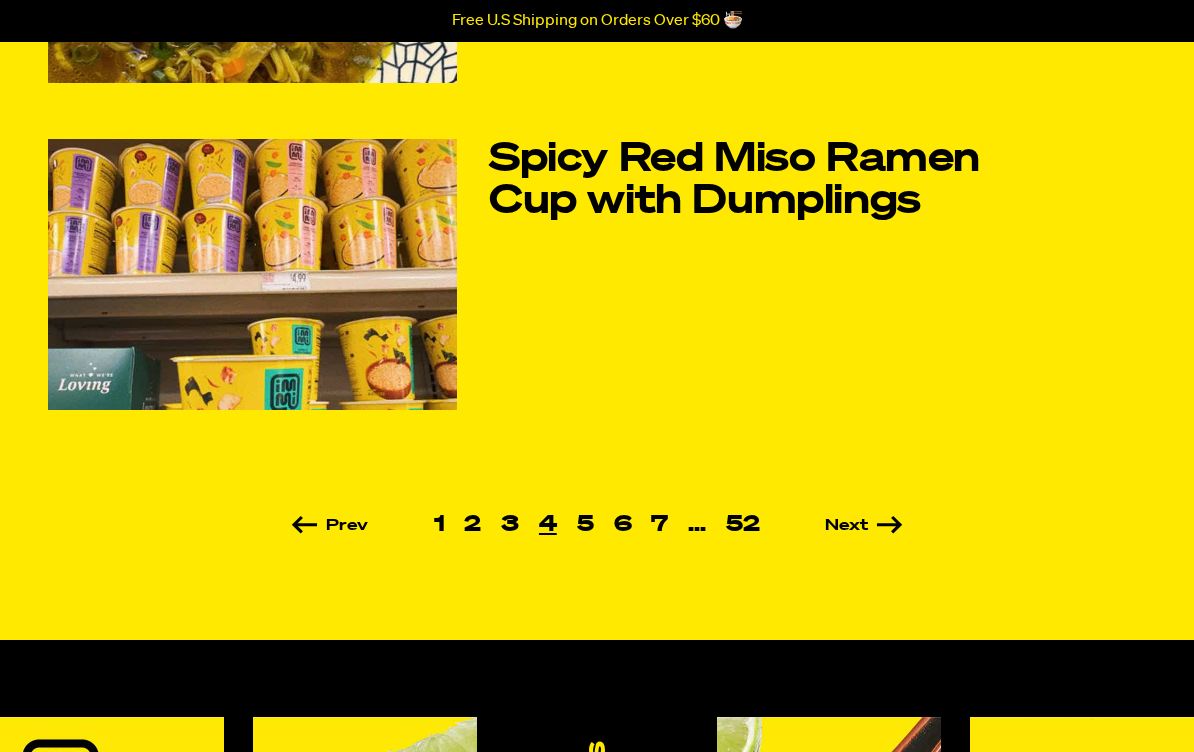 click on "5" at bounding box center [585, 525] 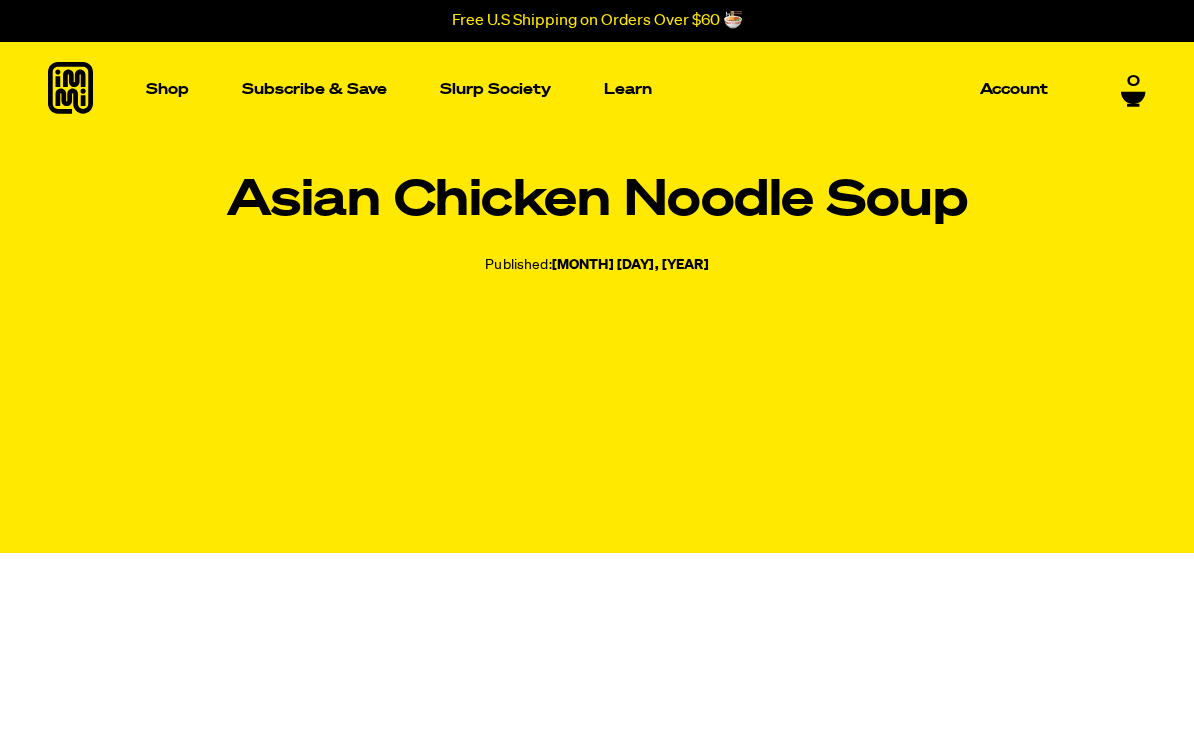scroll, scrollTop: 0, scrollLeft: 0, axis: both 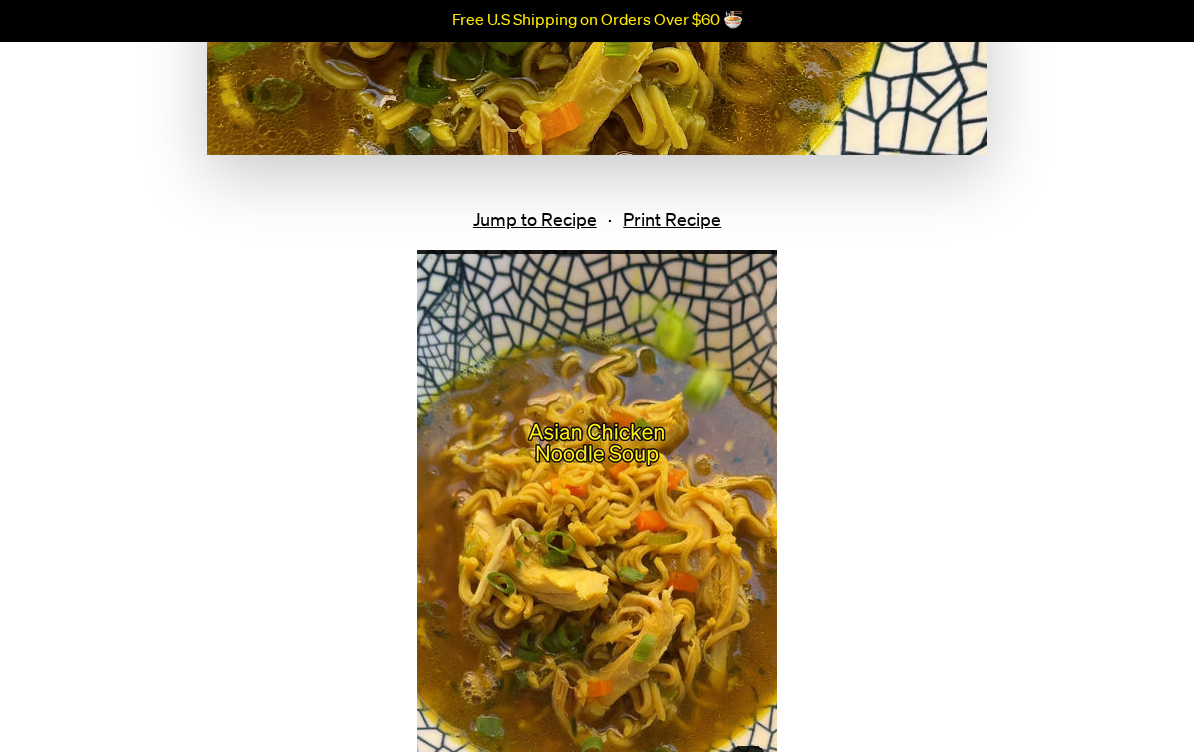 click on "Jump to Recipe" at bounding box center (535, 222) 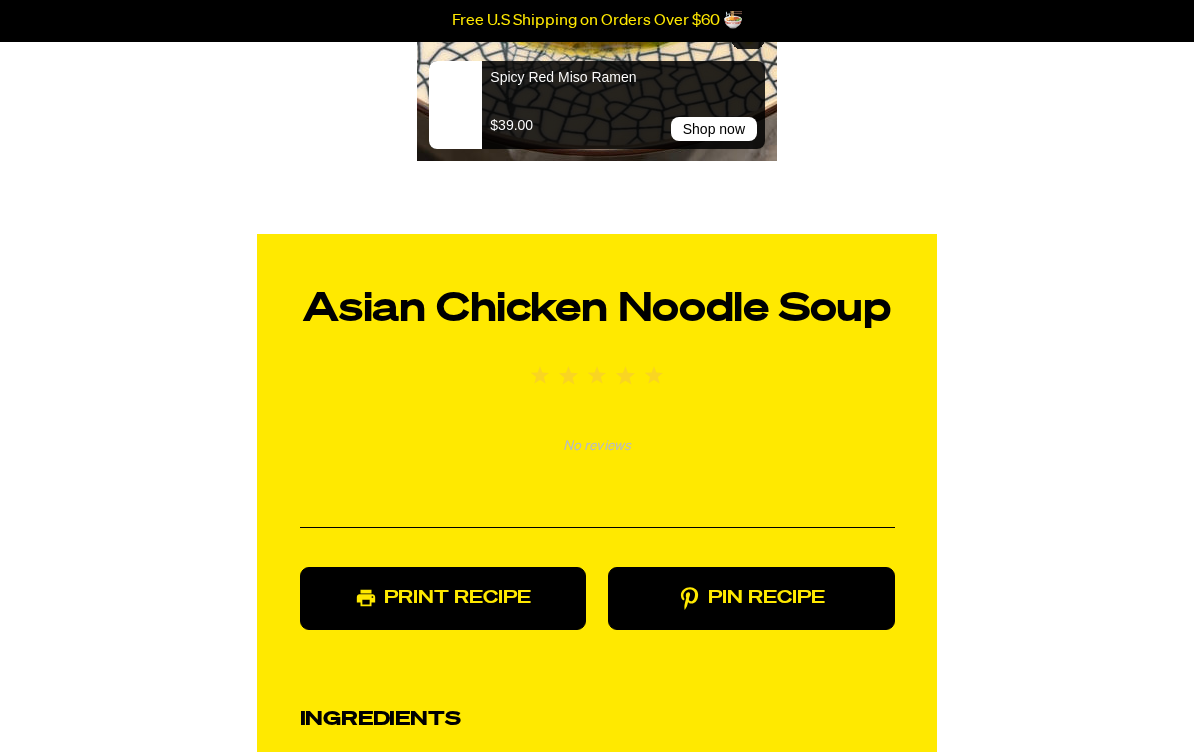 scroll, scrollTop: 1452, scrollLeft: 0, axis: vertical 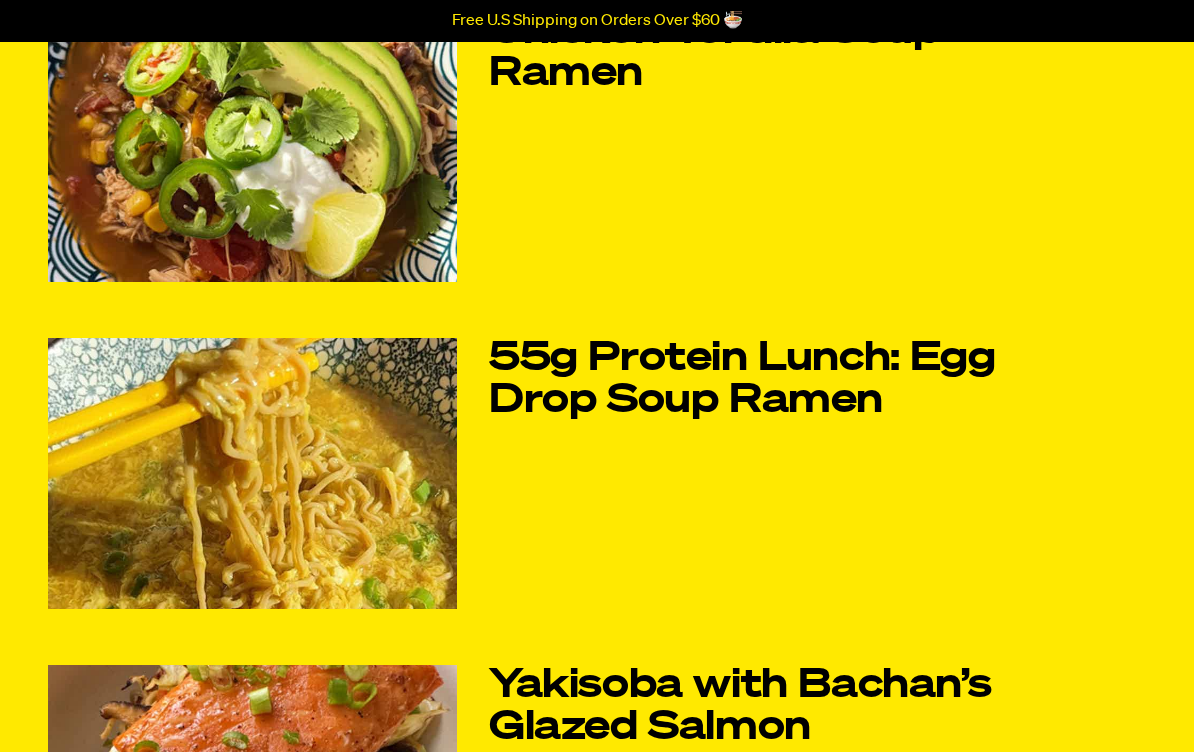 click on "55g Protein Lunch: Egg Drop Soup Ramen" at bounding box center [765, 380] 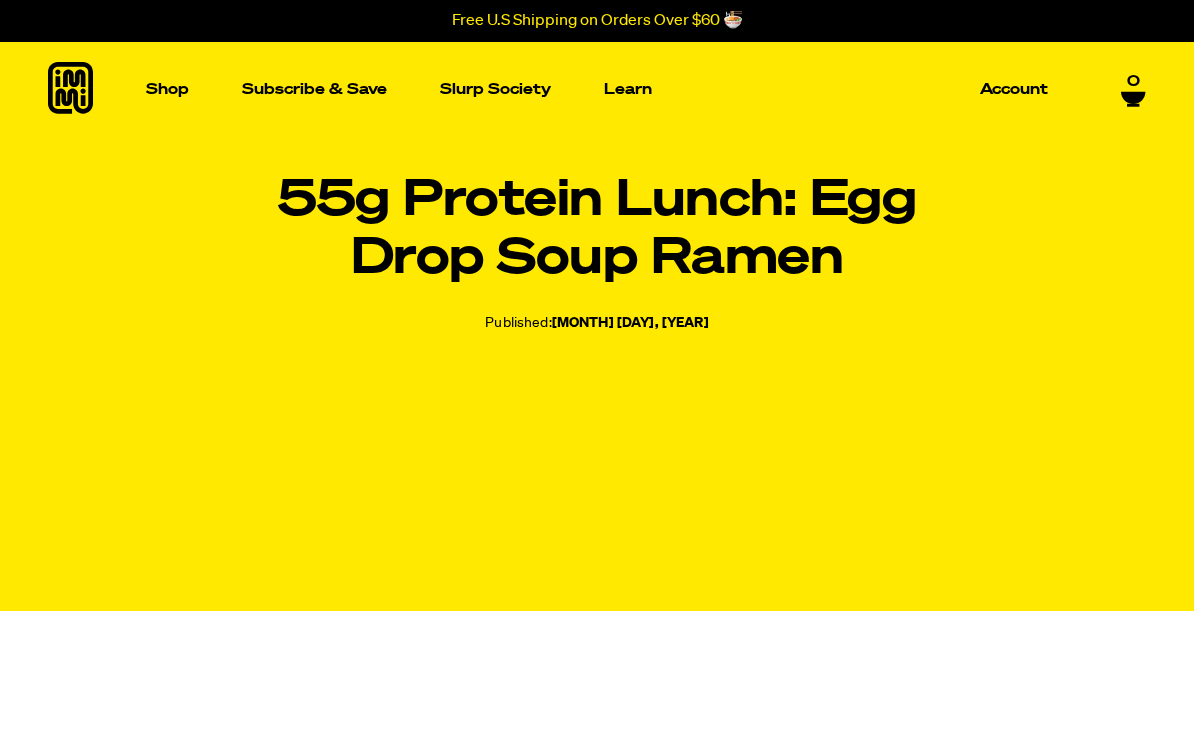 scroll, scrollTop: 0, scrollLeft: 0, axis: both 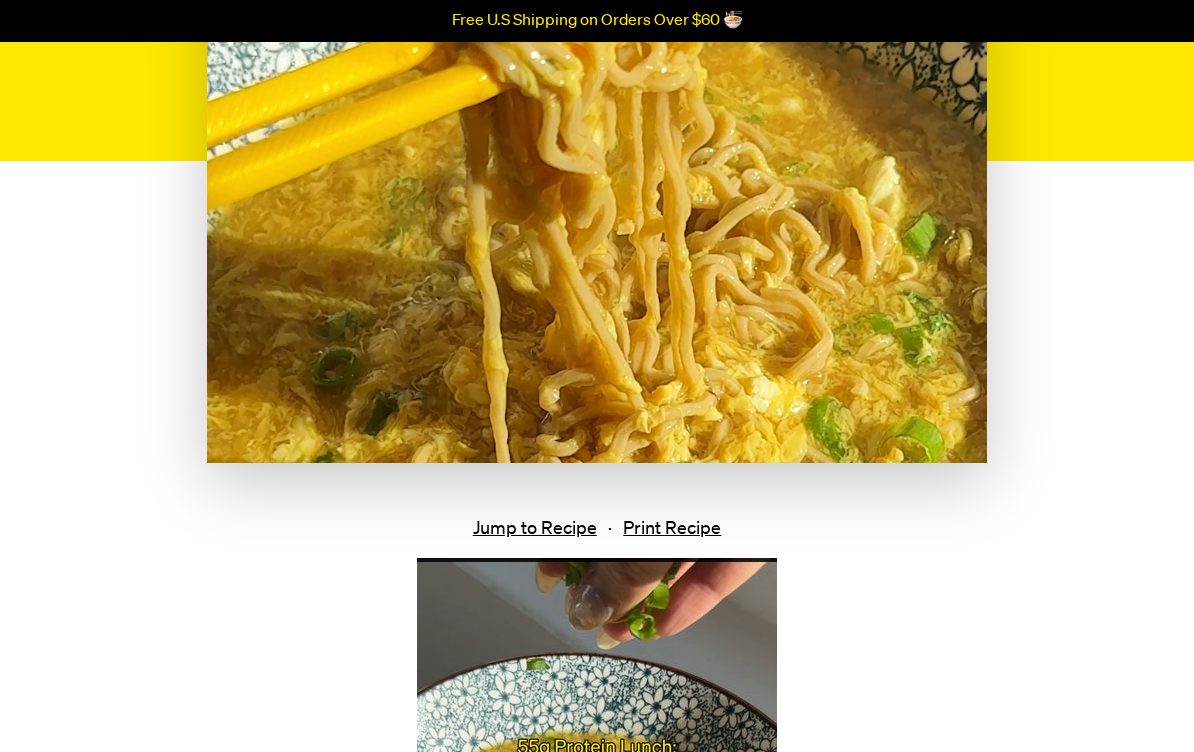 click on "Jump to Recipe" at bounding box center [535, 529] 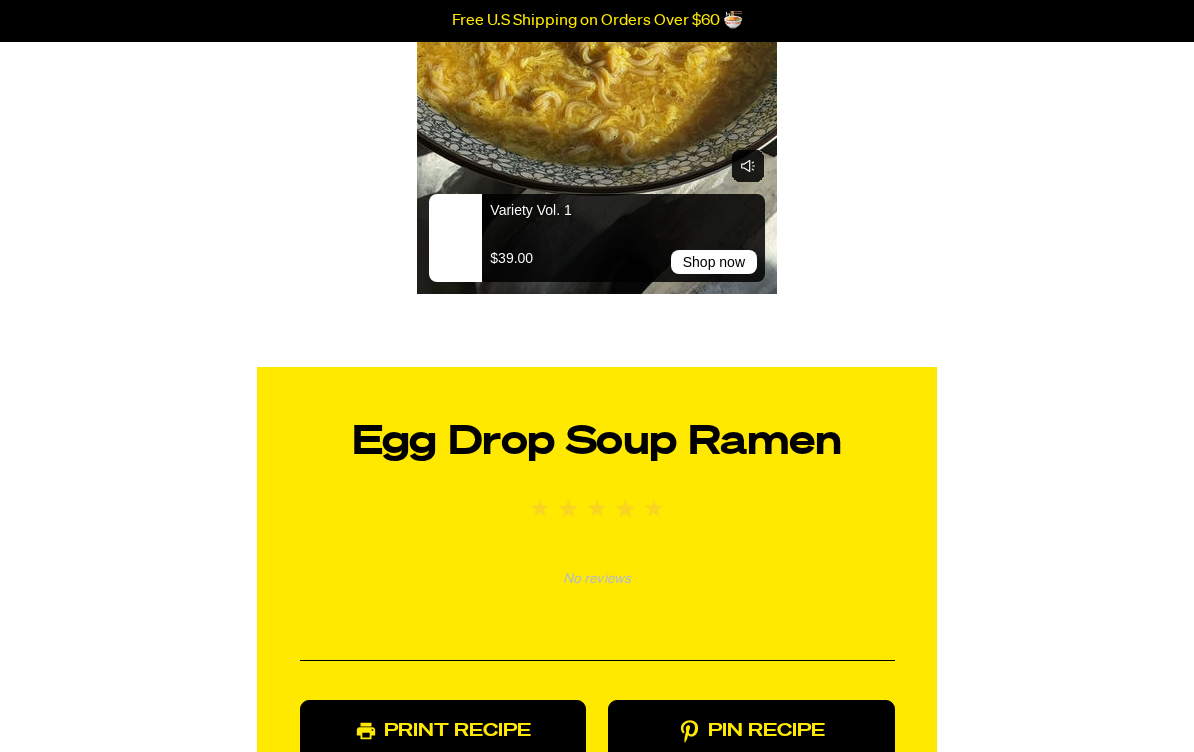 scroll, scrollTop: 1510, scrollLeft: 0, axis: vertical 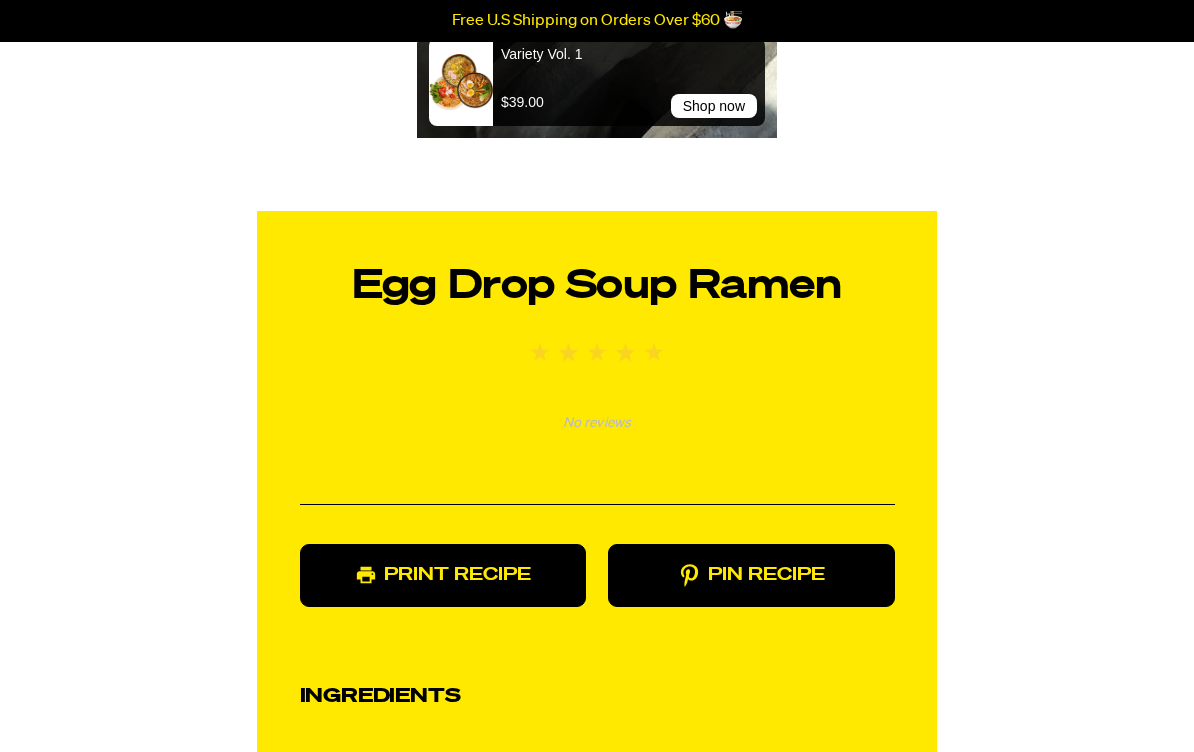 click on "Print Recipe" at bounding box center (443, 575) 